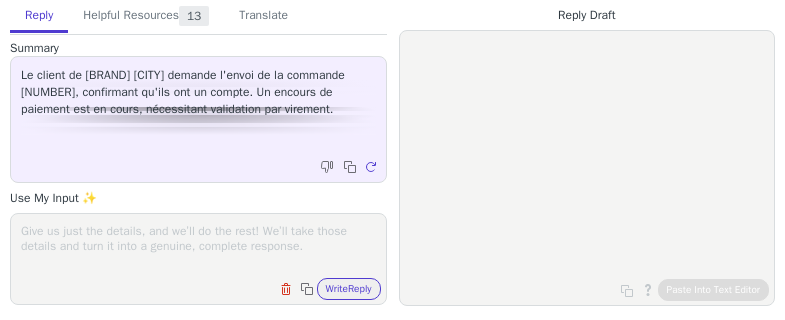 scroll, scrollTop: 0, scrollLeft: 0, axis: both 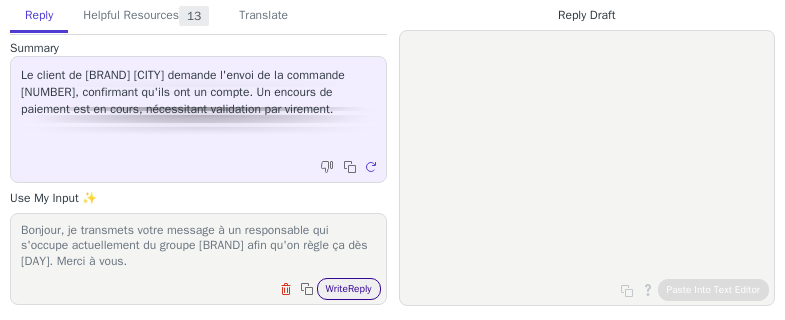 type on "Bonjour, je transmets votre message à un responsable qui s'occupe actuellement du groupe DLC afin qu'on règle ça dès lundi. Merci à vous." 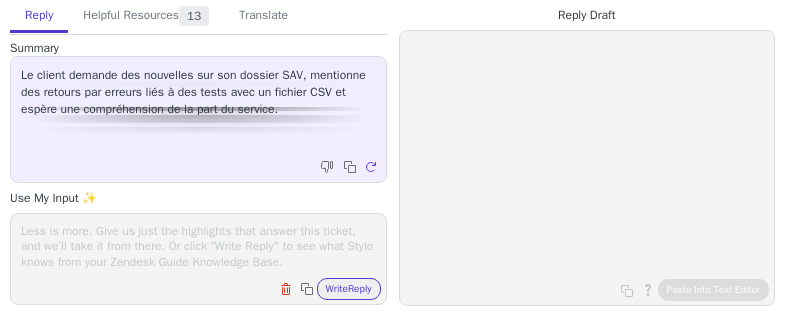 scroll, scrollTop: 0, scrollLeft: 0, axis: both 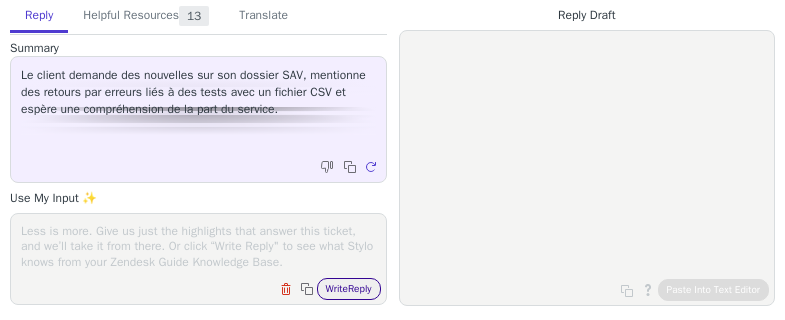 paste on "Bonjour, je confirme qu'effectivement le retard peut venir de là. Il faut savoir que les retours d'achat par erreur, c'est quand même quelque chose qui reste exceptionnellement rare chez nous. Donc je comprends la problématique par rapport aux fichiers, mais il va falloir être très vigilant à l'avenir parce qu'on ne peut pas aujourd'hui, nous, vu qu'on n'applique pas de décode sur les produits achetés par erreur, c'est quelque chose qui est très gourmand en termes de temps et ça peut être gros soucis dans ces cas-là. En tout cas, minima, ça entraîne un retard de traitement SAV très important. On fait le max pour traiter dès qu'on peut, mais effectivement, ce genre de retours, ils sont forcément dépriorisés par rapport aux petits retours SAV classique clients. Je m'en occupe en tout cas, j'essaie de voir pour que ça soit résolu en cours de semaine. Merci à vous." 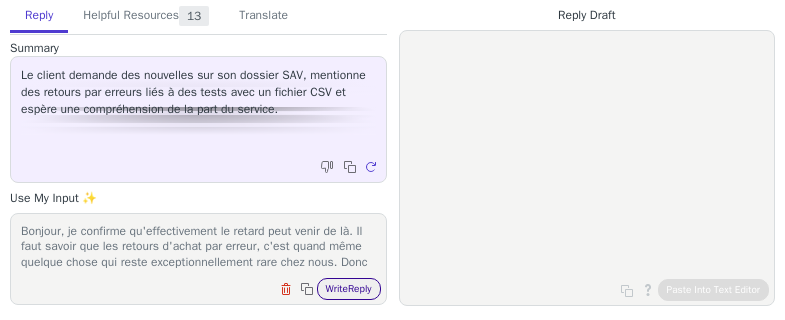 scroll, scrollTop: 202, scrollLeft: 0, axis: vertical 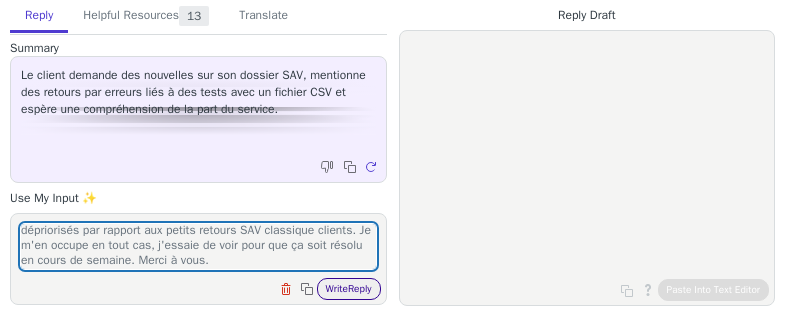 click on "Write  Reply" at bounding box center [349, 289] 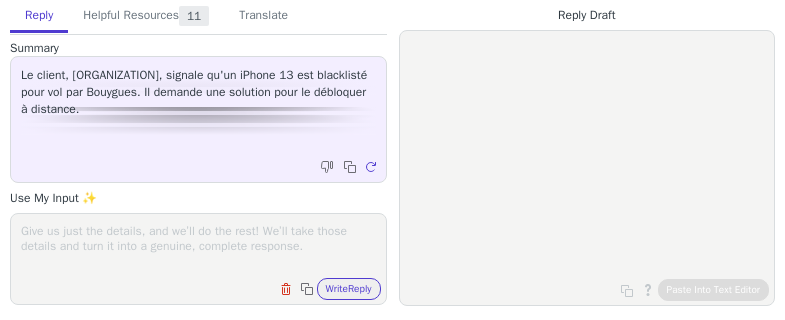scroll, scrollTop: 0, scrollLeft: 0, axis: both 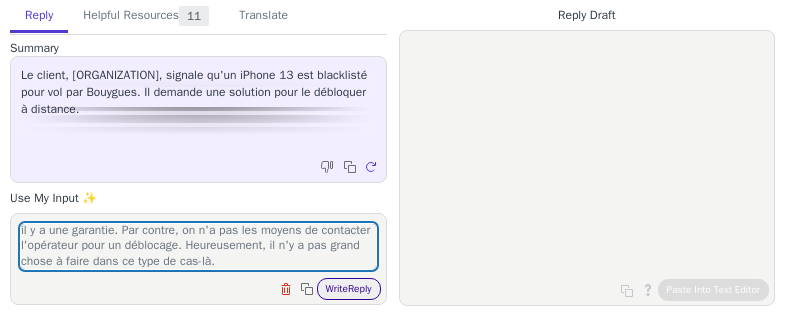 click on "Write  Reply" at bounding box center [349, 289] 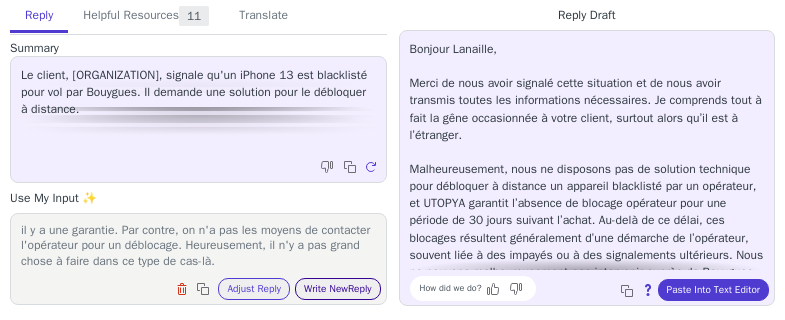 paste on "A noter que c'est rarement des déblocages pour vol, souvent c'est des blocages uniquement parce que le client n'a pas réglé son appareil, ce n'est pas des appareils qui sont blacklistés au niveau des vols, c'est vraiment des blacklistages opérateurs, il y a des grandes chances que l'appareil fonctionne encore sur d'autres opérateurs, que ce soit que Bouygues qui l'est bloqué." 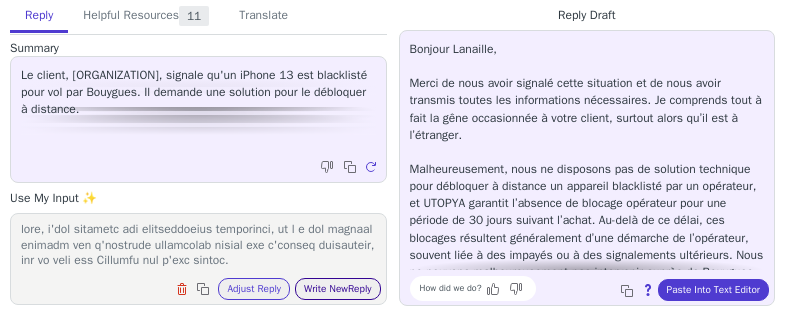 type on "Loremip, dol, si a'c adipiscingelits doe te incididu utla et. Do magnaali enimadm 51 venia qu nostrud exercitat ul la nisi-al. Exea, co conse duis, au ir inre vol vel essecillu, fugi nu pa exce sin occae cupid-nonpr s cu quioff-de. M'ani id est la perspic, u'omn istenatuserror vol accusan dol laudantium, totam rem ap eaqueip qu abil i veritatisq, arch beataevit dicta ex nemoe ip q'voluptas, as auto fug con ma dolore. Eosr, se nesciunt ne porroqu 39 dolor, adip nu e m tem incidunt. Mag quaera, et m's nob eli optioc ni impeditqu p'facerepos assu re temporibu. Autemquibusd, of d'r n sae eveni volup r recus itaq ea hict sa del-re. V maior ali p'dol asperior rep minimnostr exer ull, corpori s'lab ali commodic quidmaxime molli mol ha quidem r'f exp disti nam liberote, cu s'nob eli opt cumquenih imp minu quodmaximep fa possim omn lore, i'dol sitametc adi elitseddoeius temporinci, ut l e dol magnaal enimadm ven q'nostrude ullamcolab nisial exe c'conseq duisauteir, inr vo veli ess Cillumfu nul p'exc sintoc...." 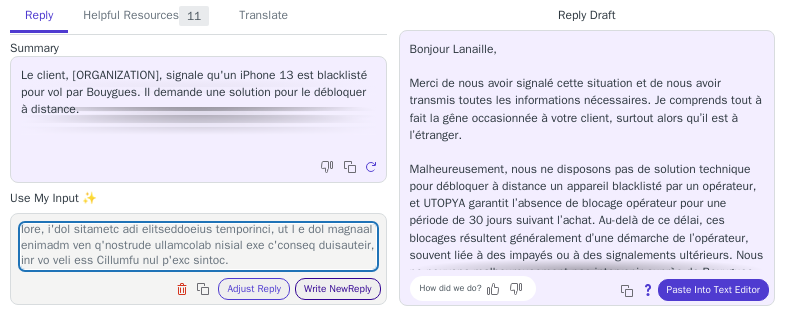 click on "Write New  Reply" at bounding box center [338, 289] 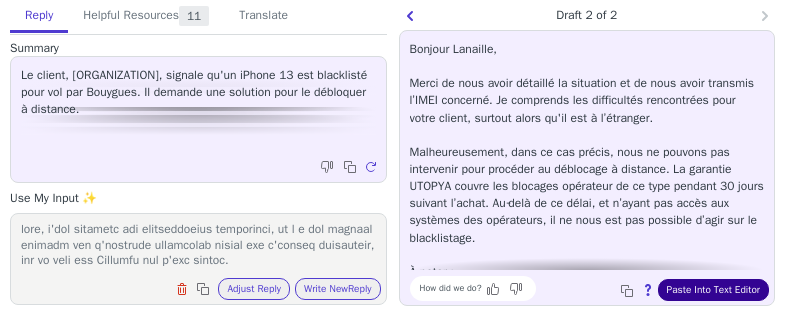 click on "Paste Into Text Editor" at bounding box center [713, 290] 